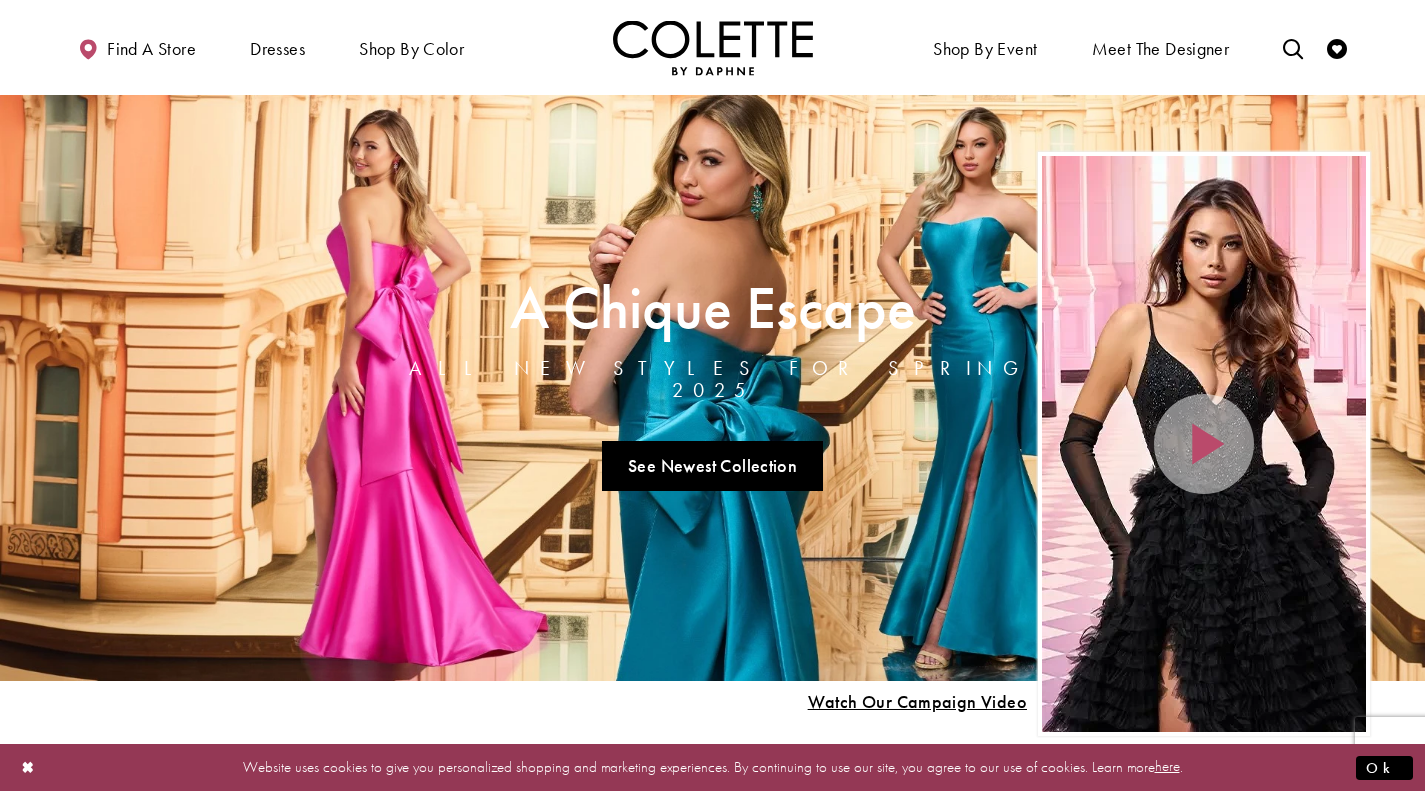 scroll, scrollTop: 0, scrollLeft: 0, axis: both 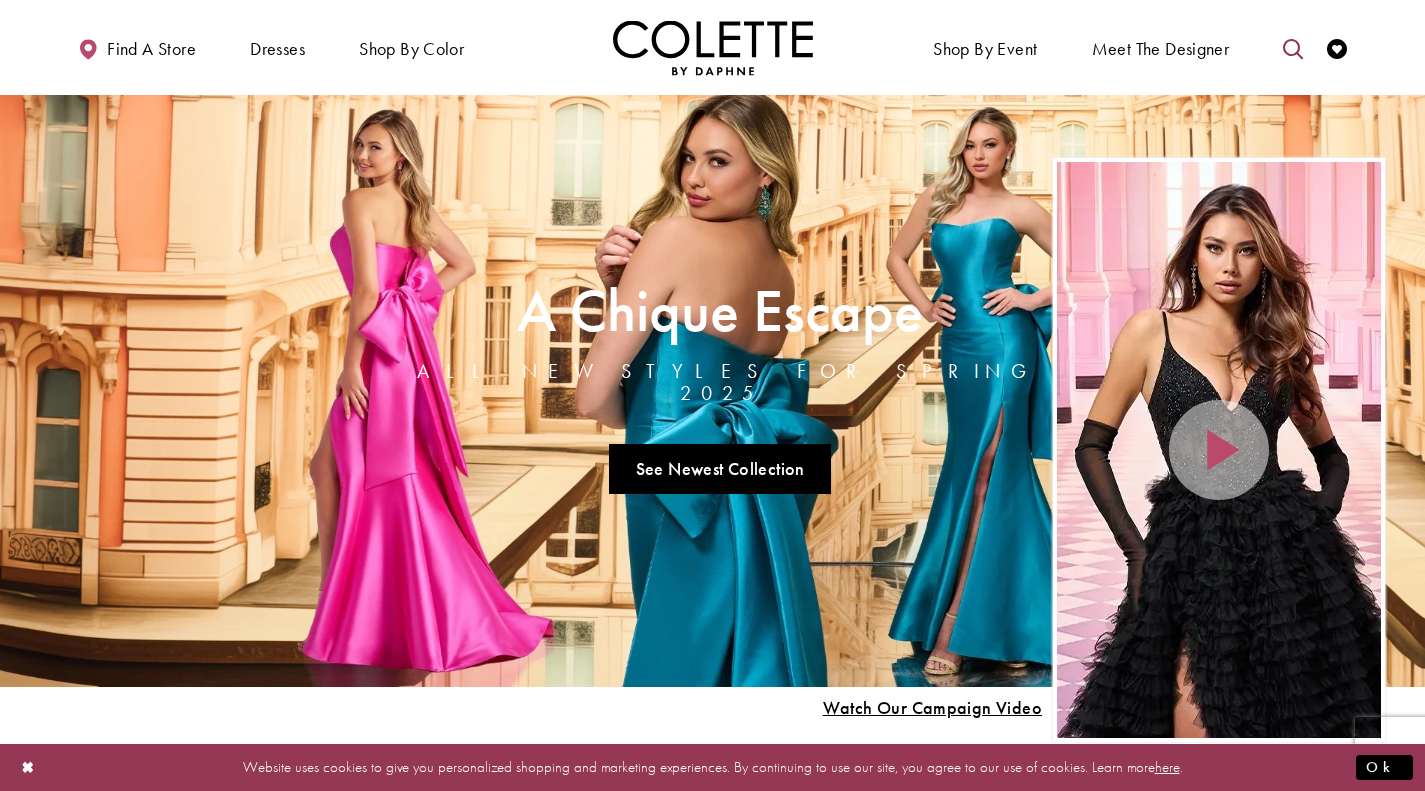click at bounding box center [1293, 49] 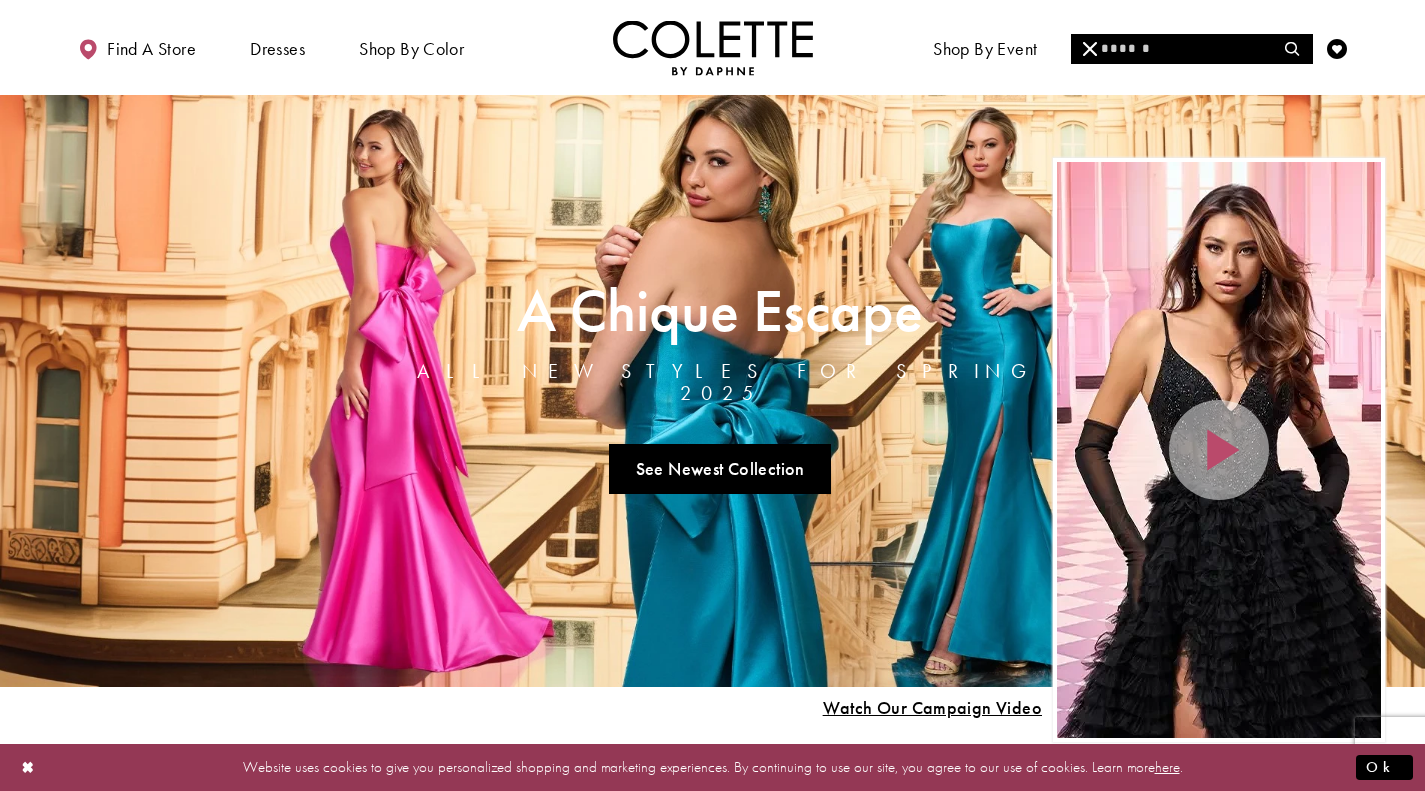 click at bounding box center [1191, 49] 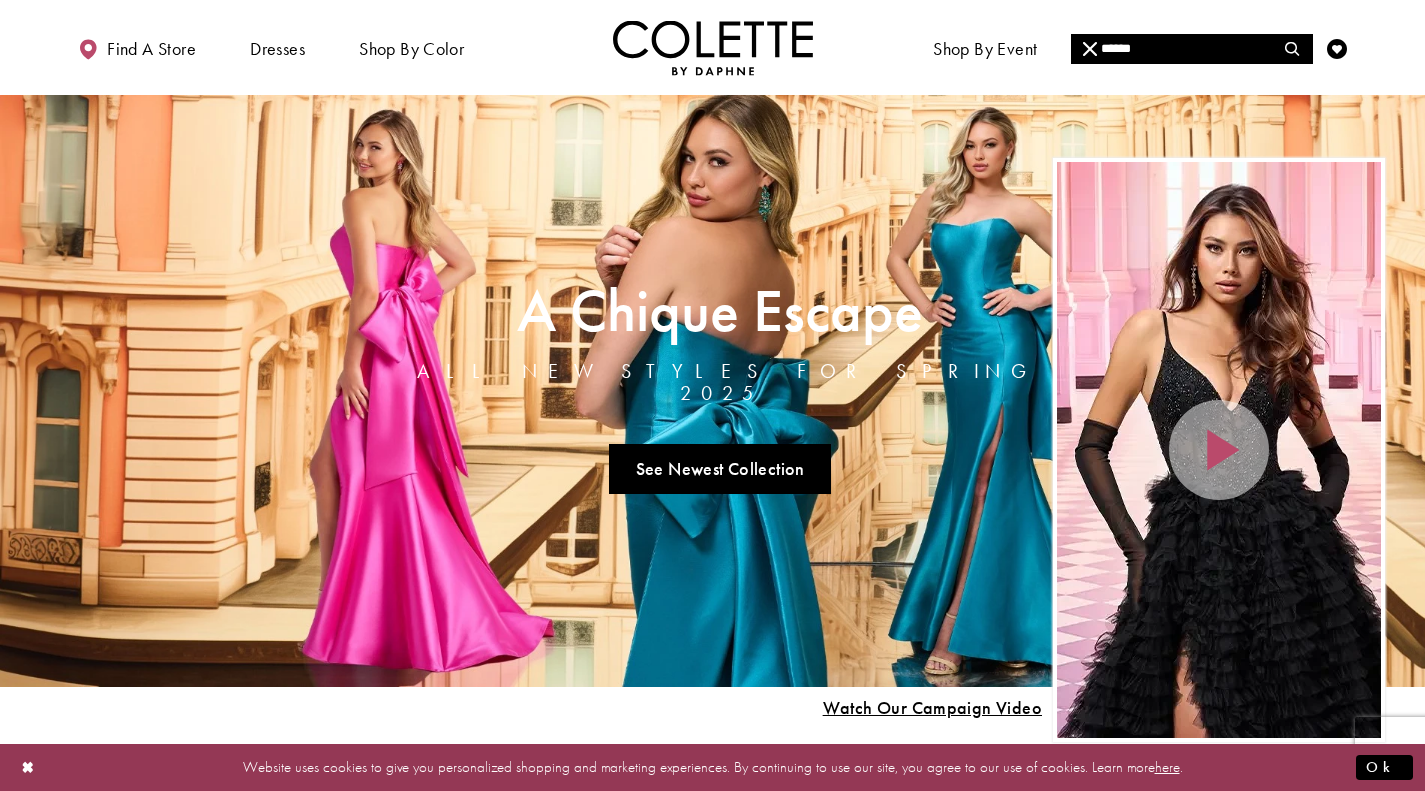 type on "******" 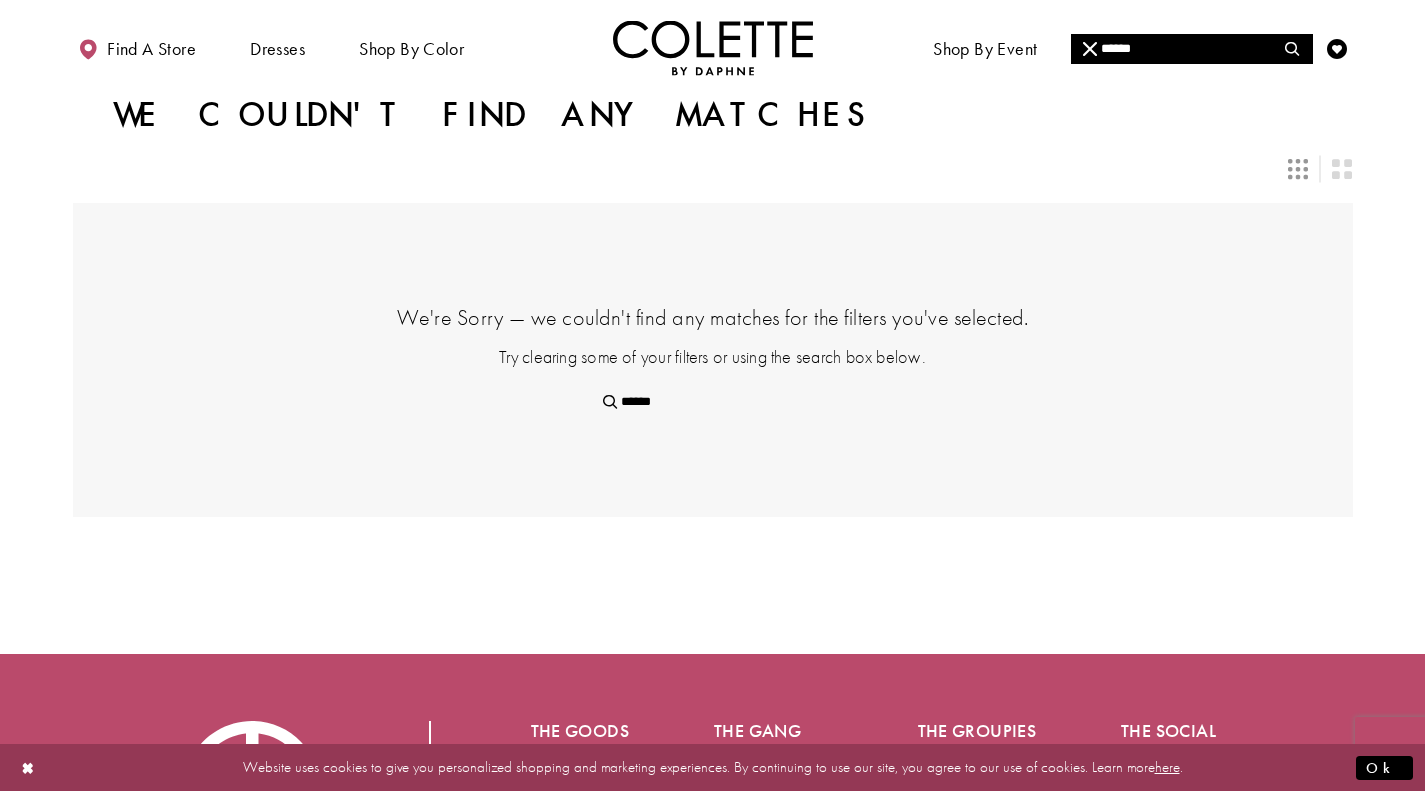 scroll, scrollTop: 0, scrollLeft: 0, axis: both 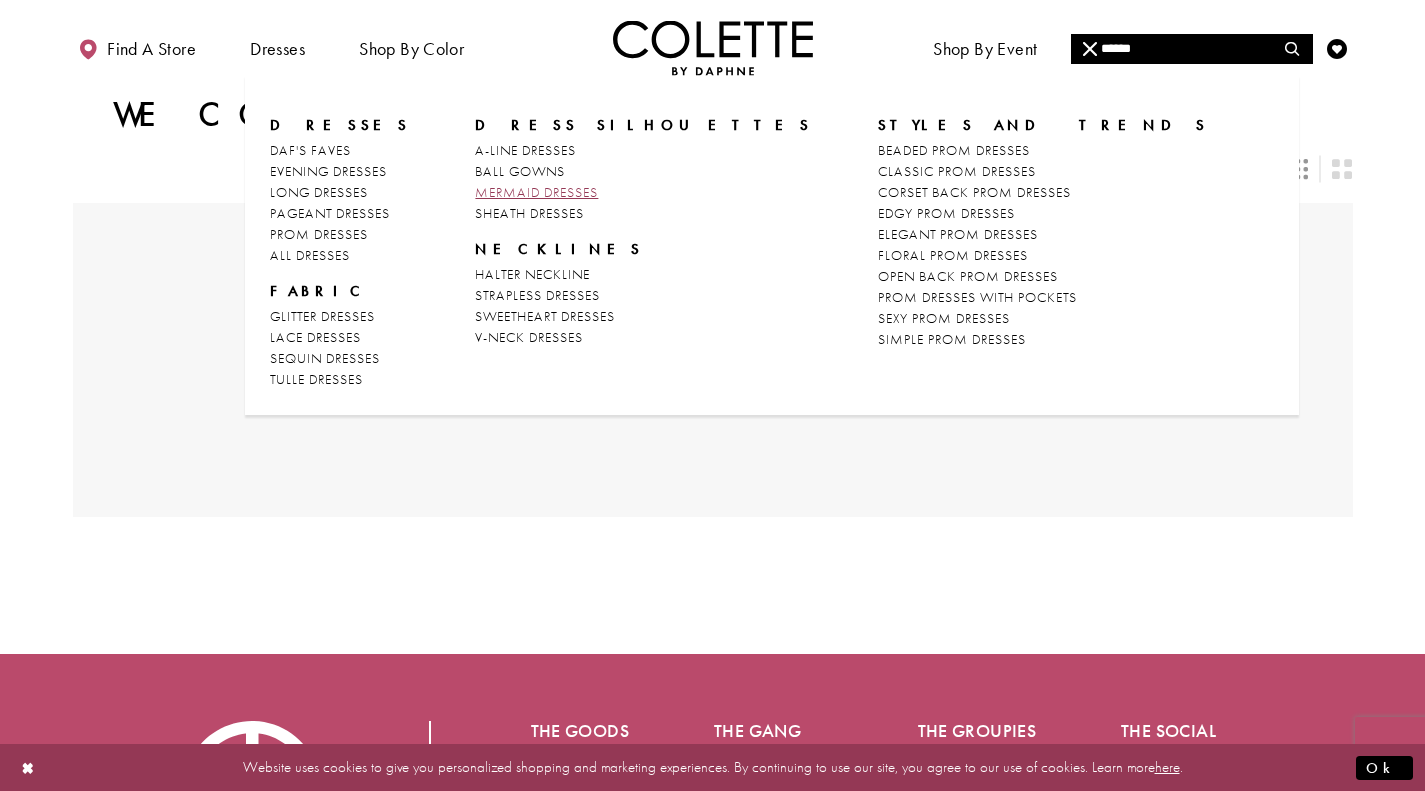 click on "MERMAID DRESSES" at bounding box center [536, 192] 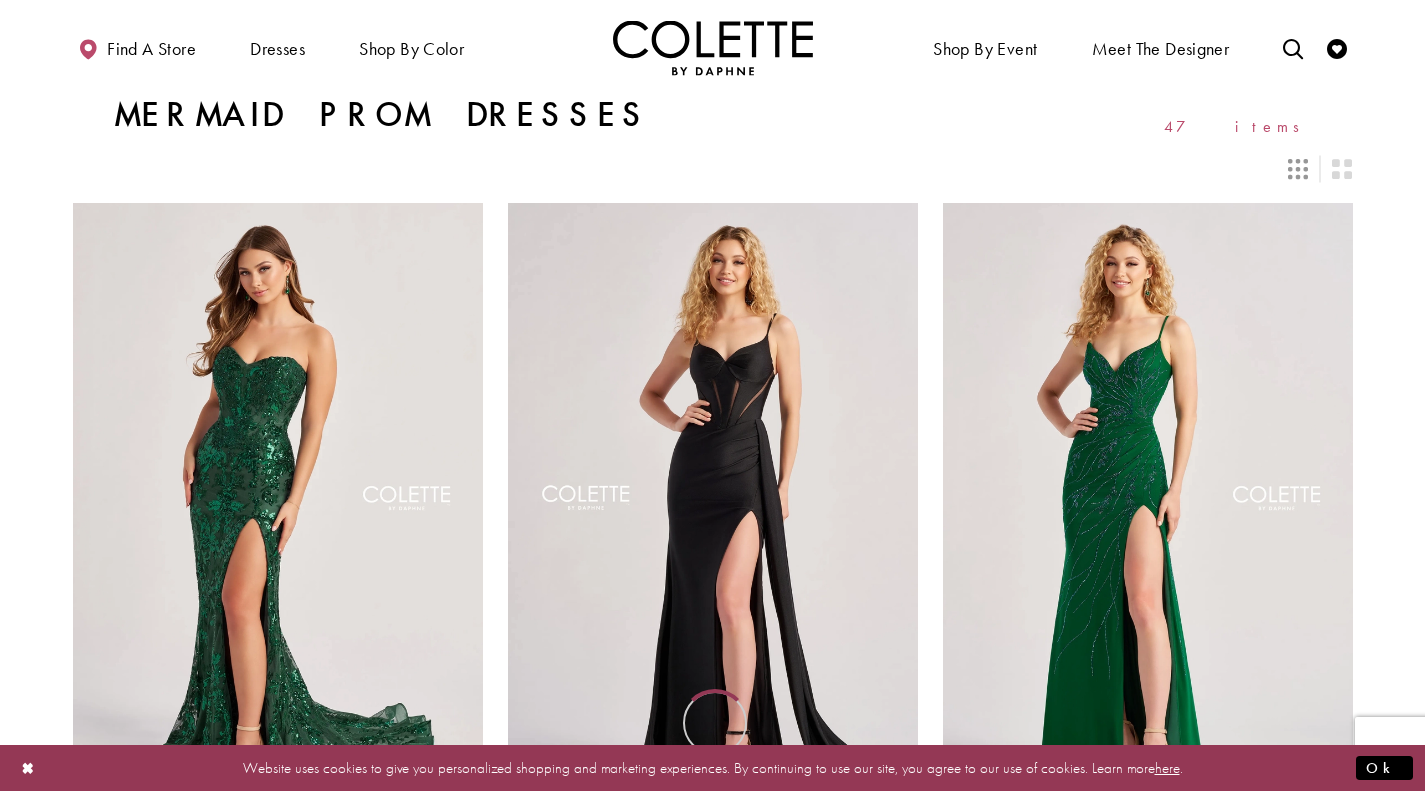 scroll, scrollTop: 0, scrollLeft: 0, axis: both 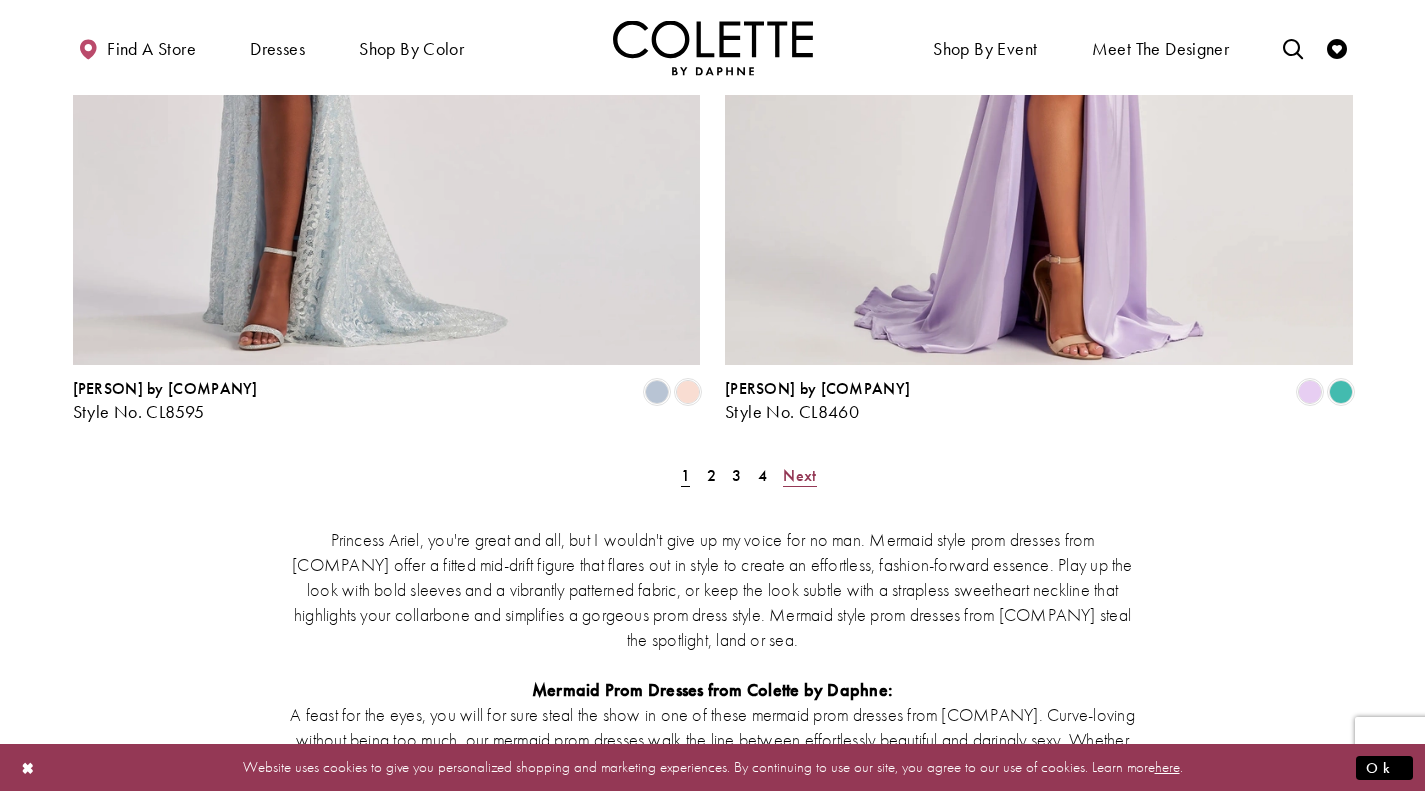 click on "Next" at bounding box center [799, 475] 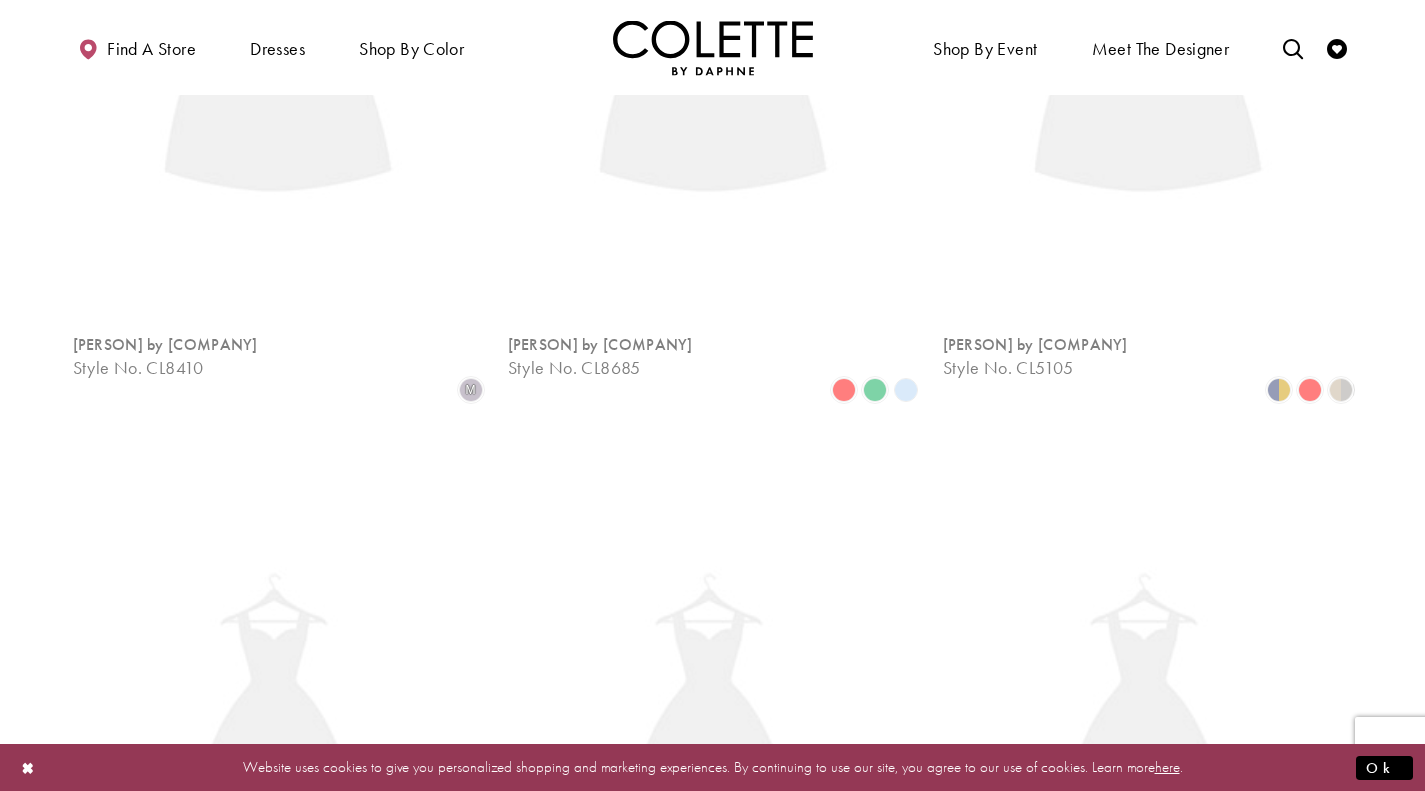 scroll, scrollTop: 108, scrollLeft: 0, axis: vertical 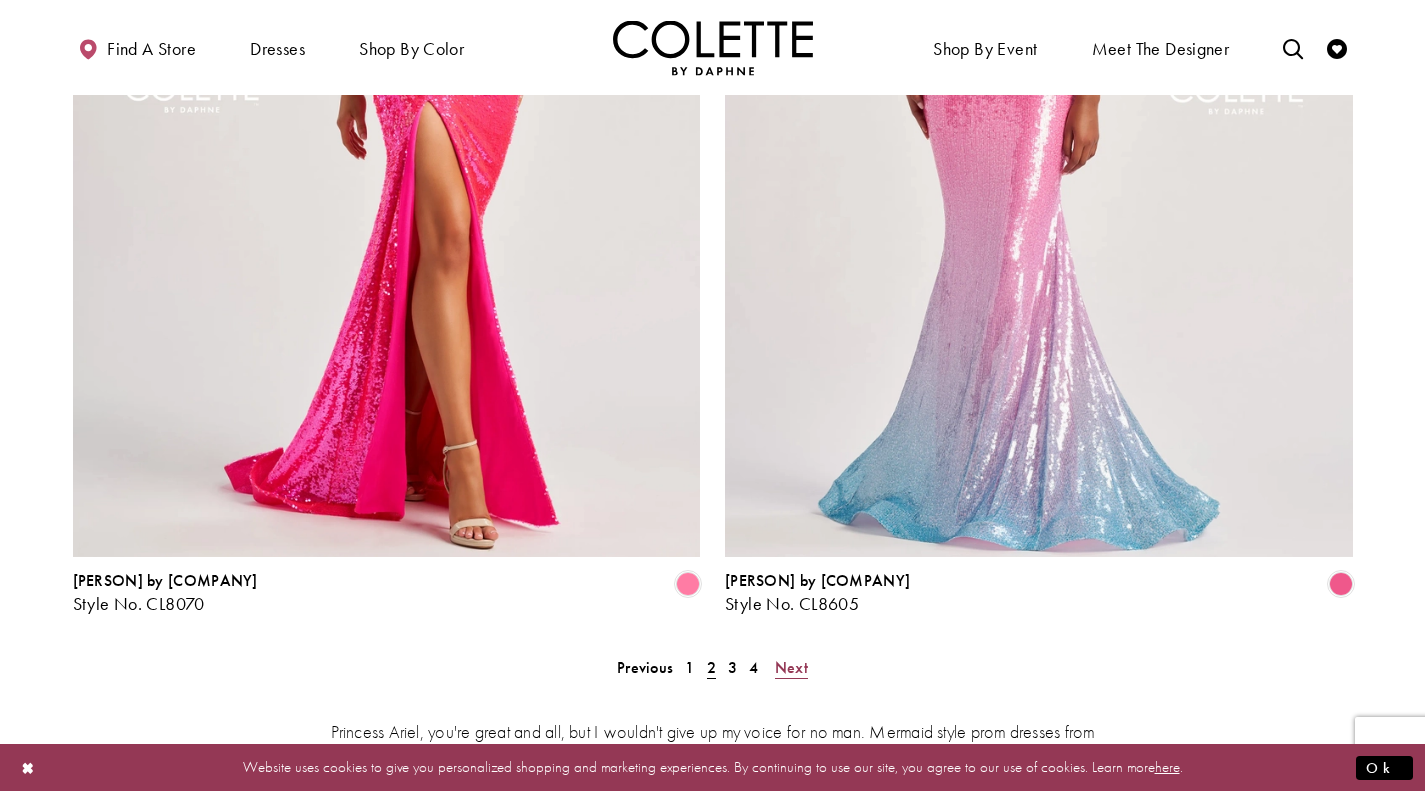 click on "Next" at bounding box center [791, 667] 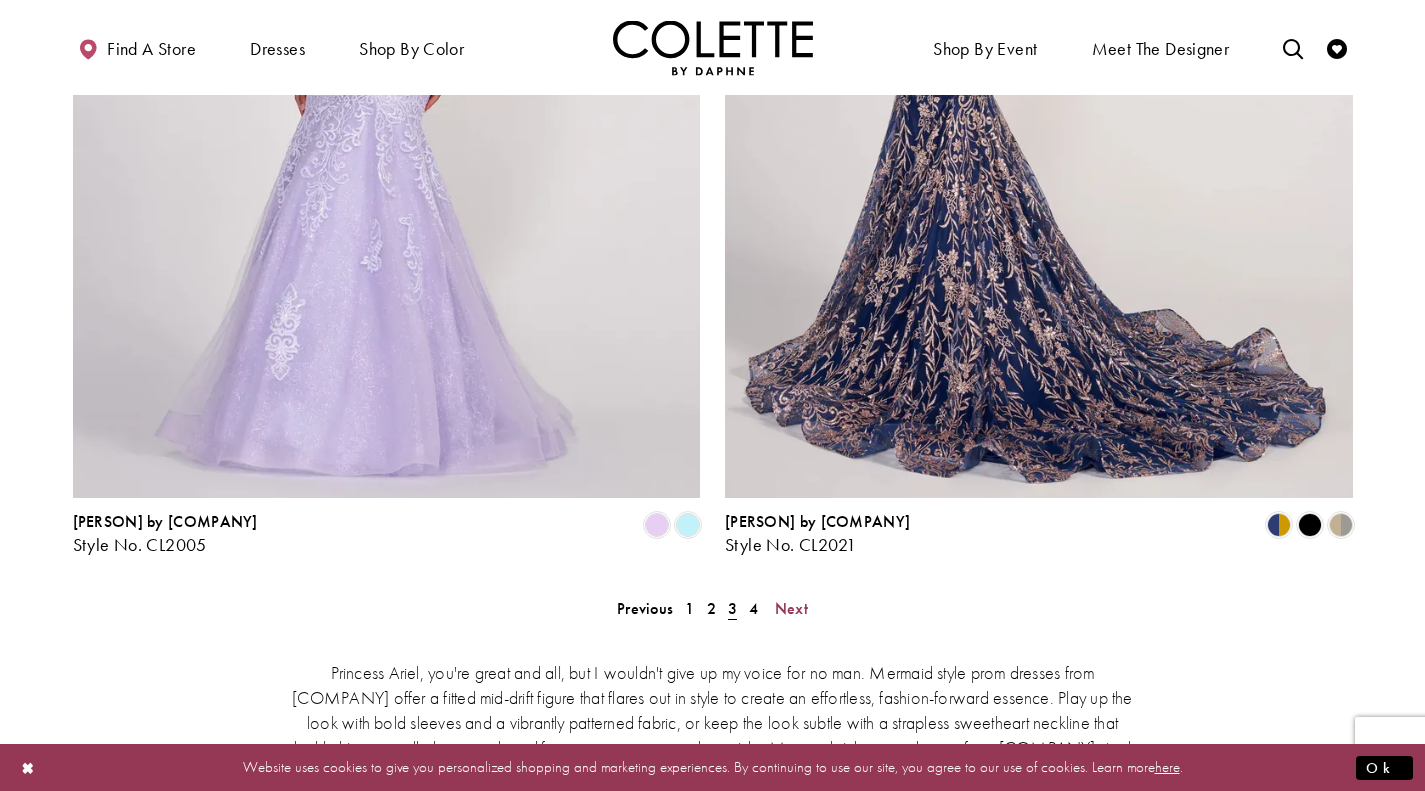 scroll, scrollTop: 3608, scrollLeft: 0, axis: vertical 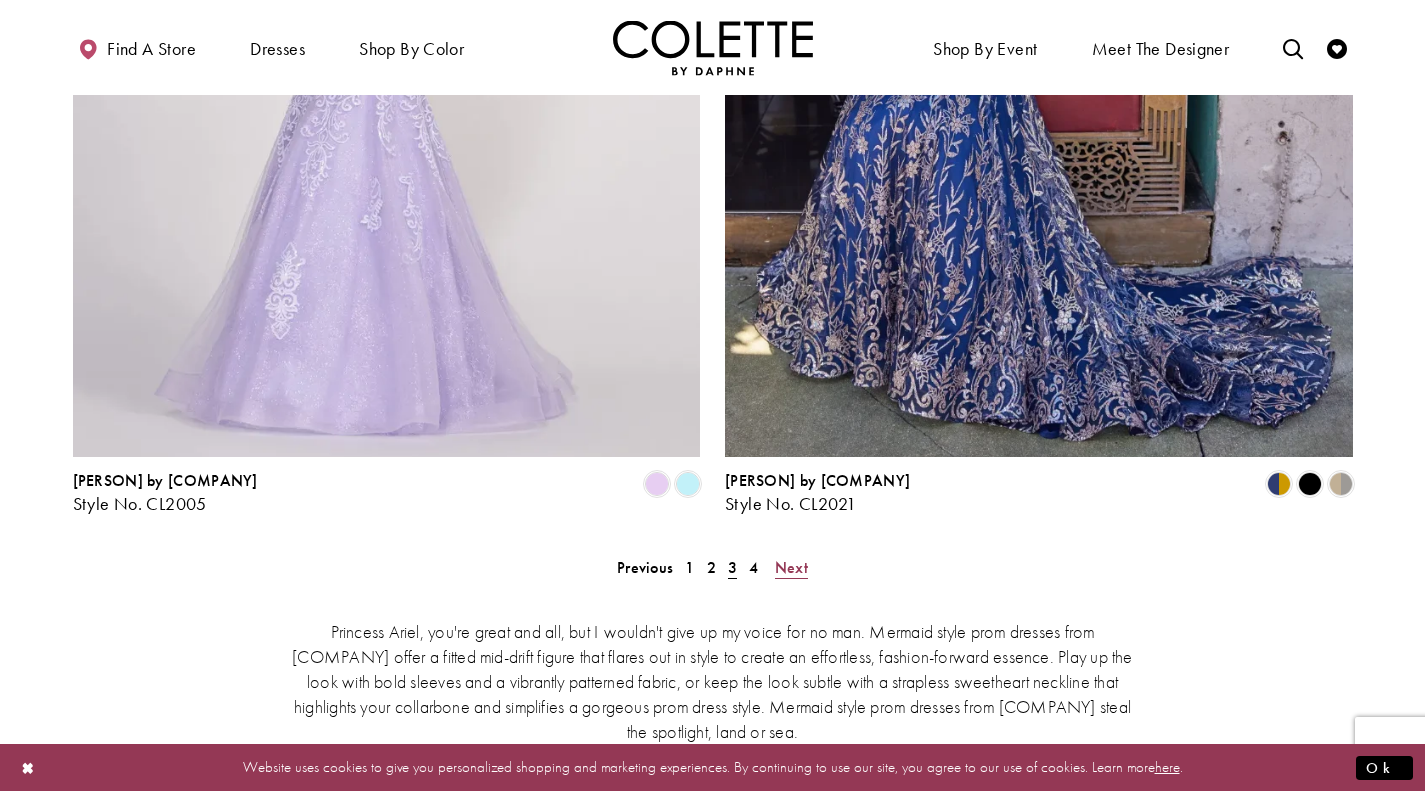 click on "Next" at bounding box center (791, 567) 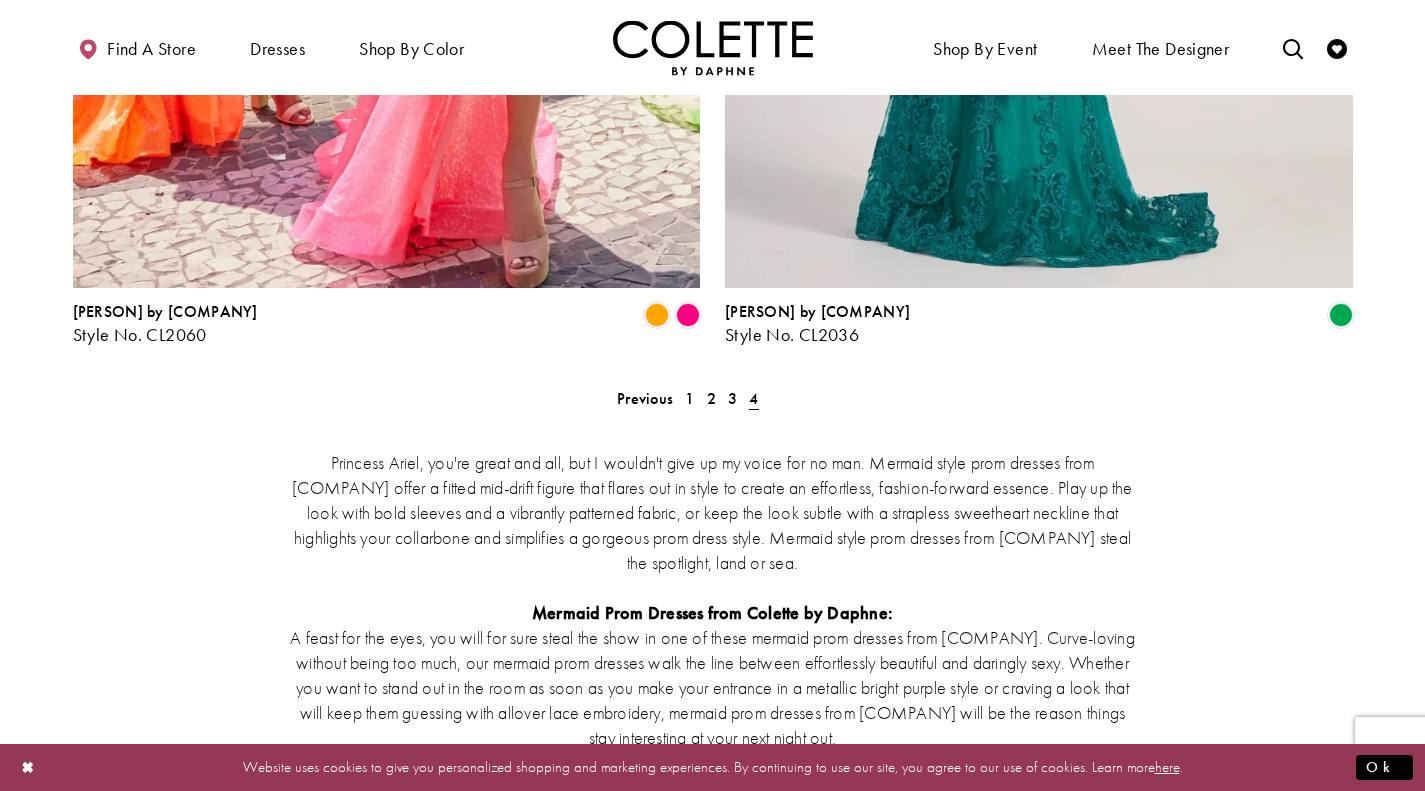 scroll, scrollTop: 1708, scrollLeft: 0, axis: vertical 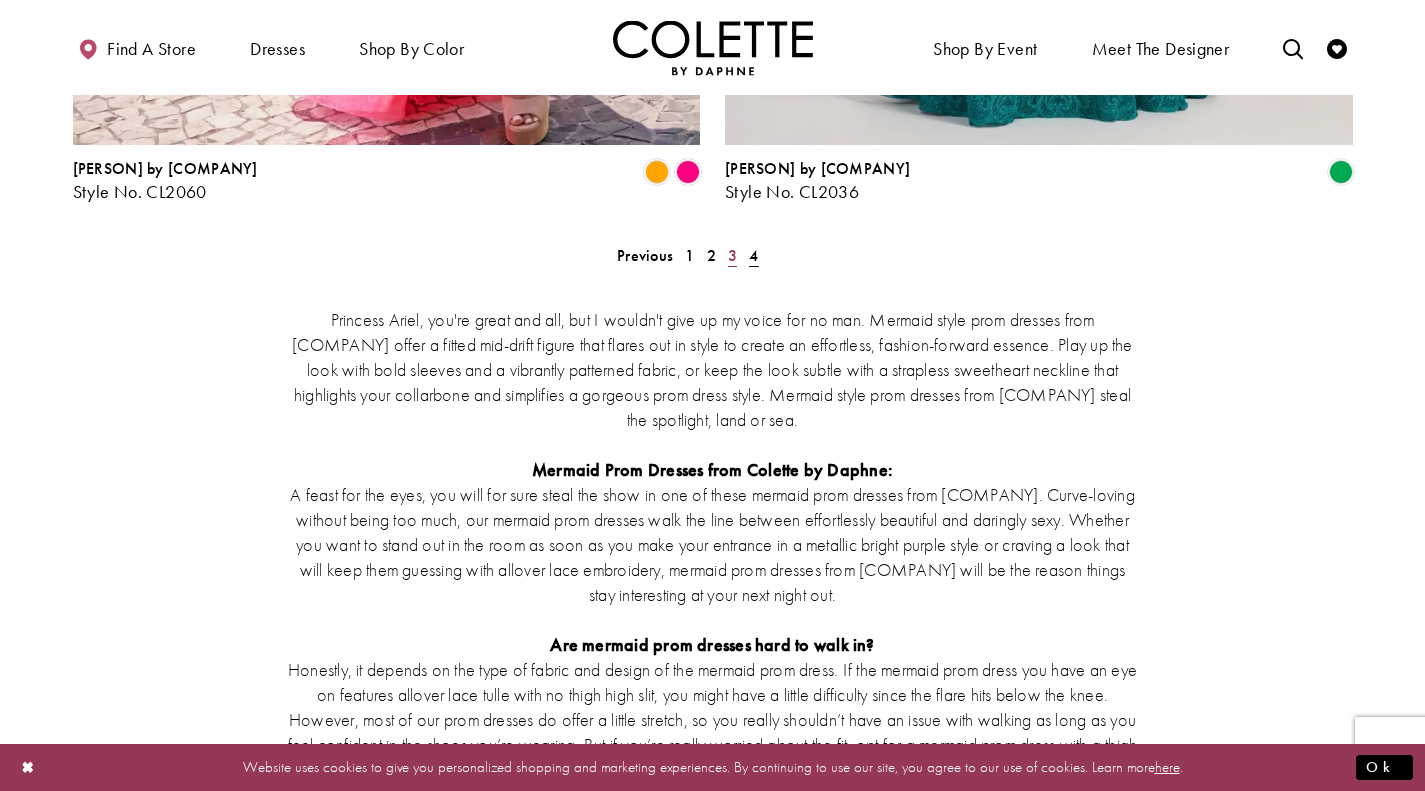click on "3" at bounding box center (645, 255) 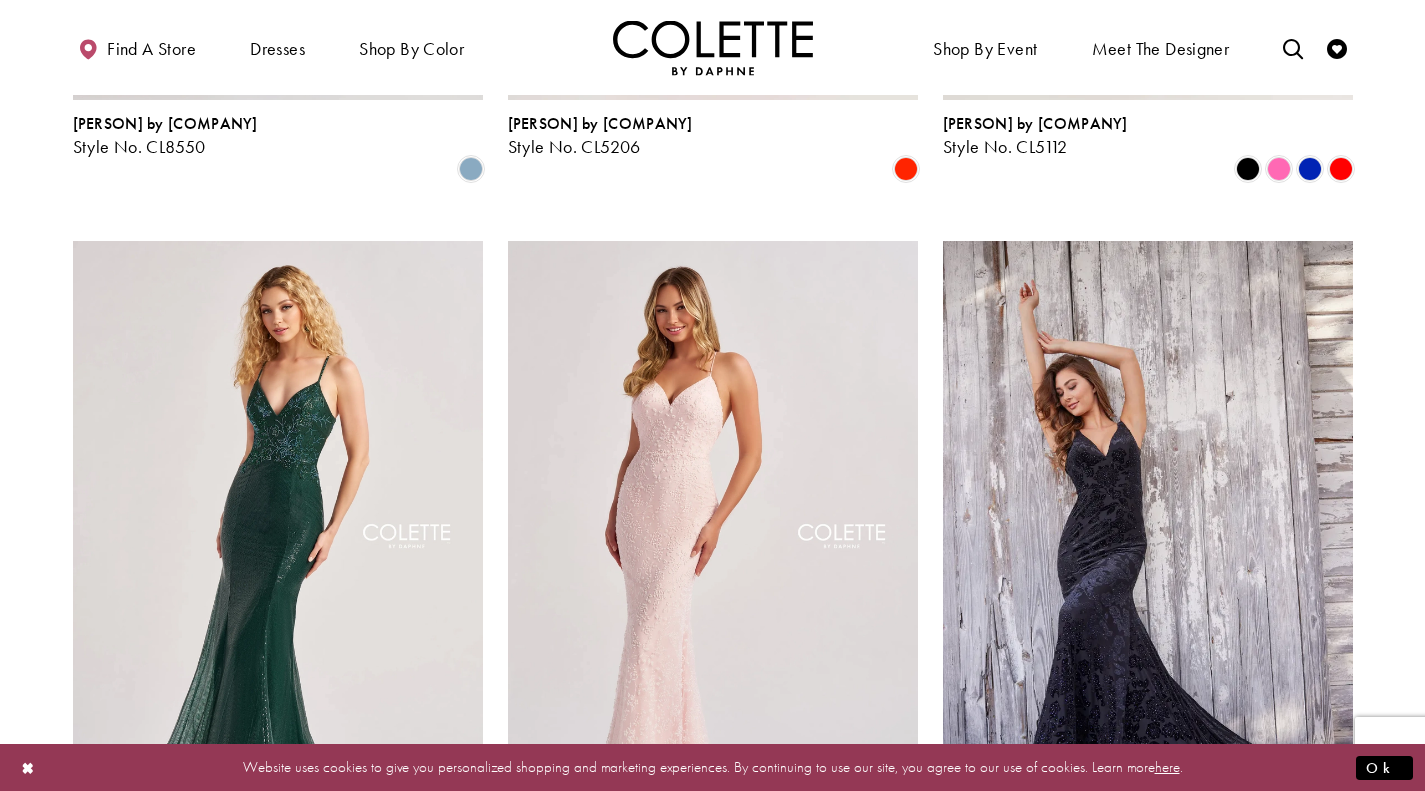 scroll, scrollTop: 708, scrollLeft: 0, axis: vertical 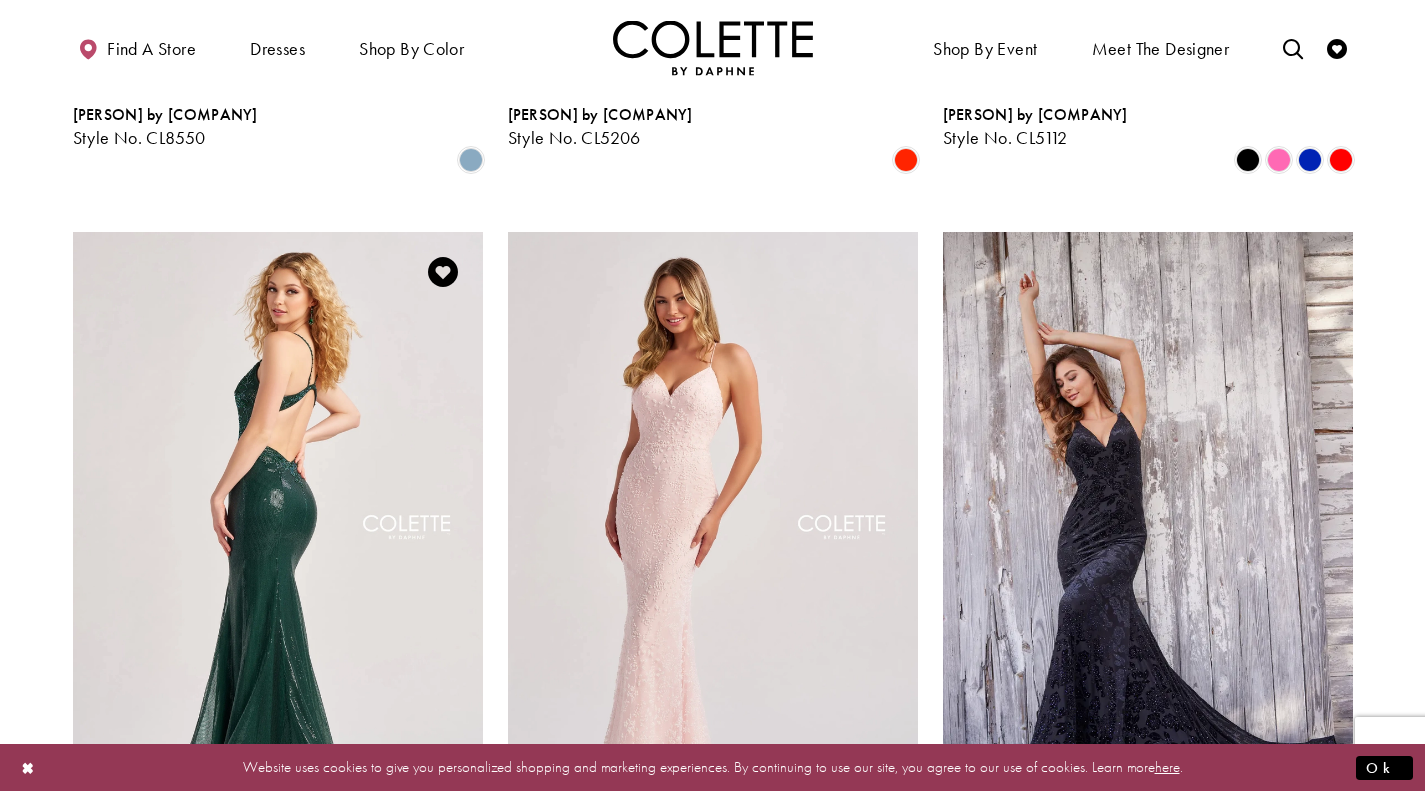 click at bounding box center (278, 530) 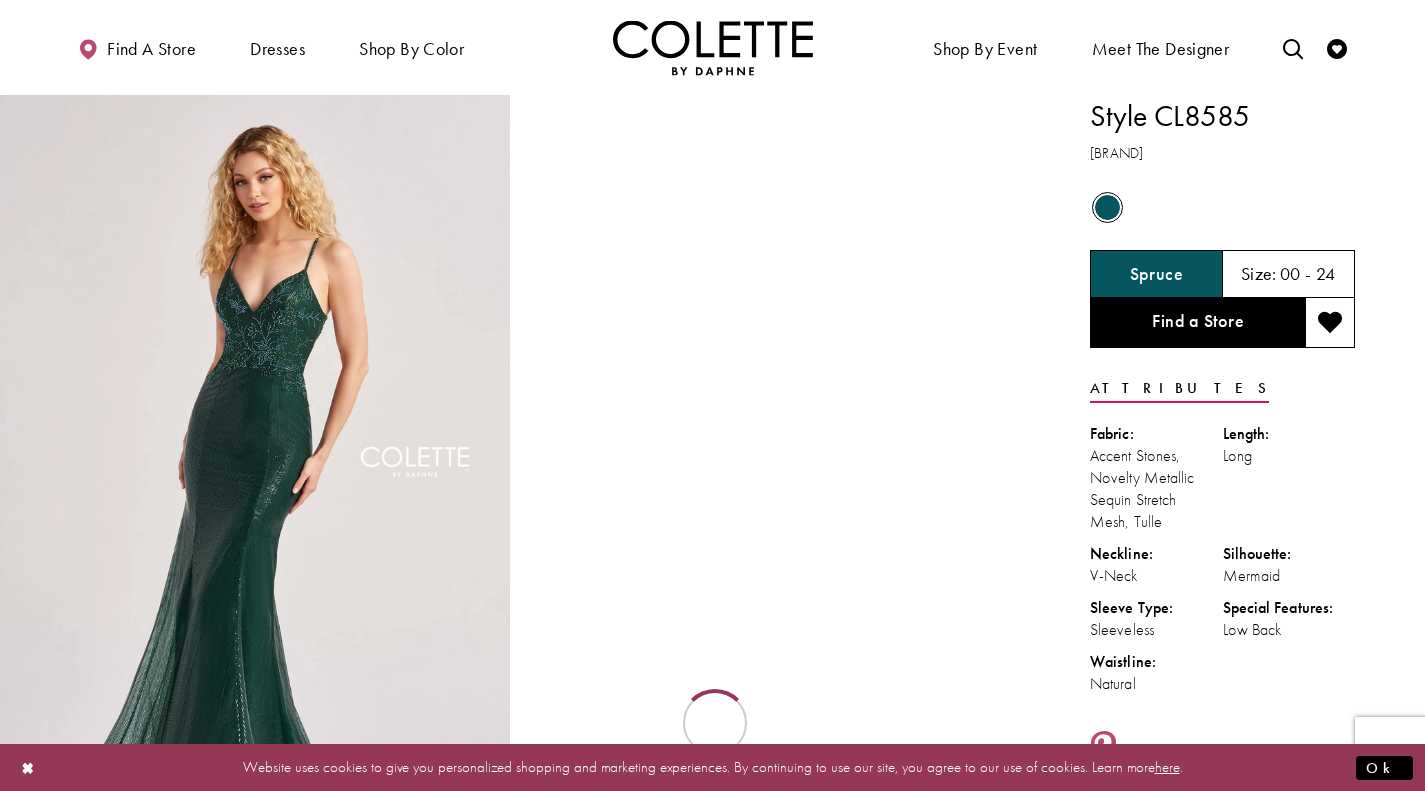 scroll, scrollTop: 0, scrollLeft: 0, axis: both 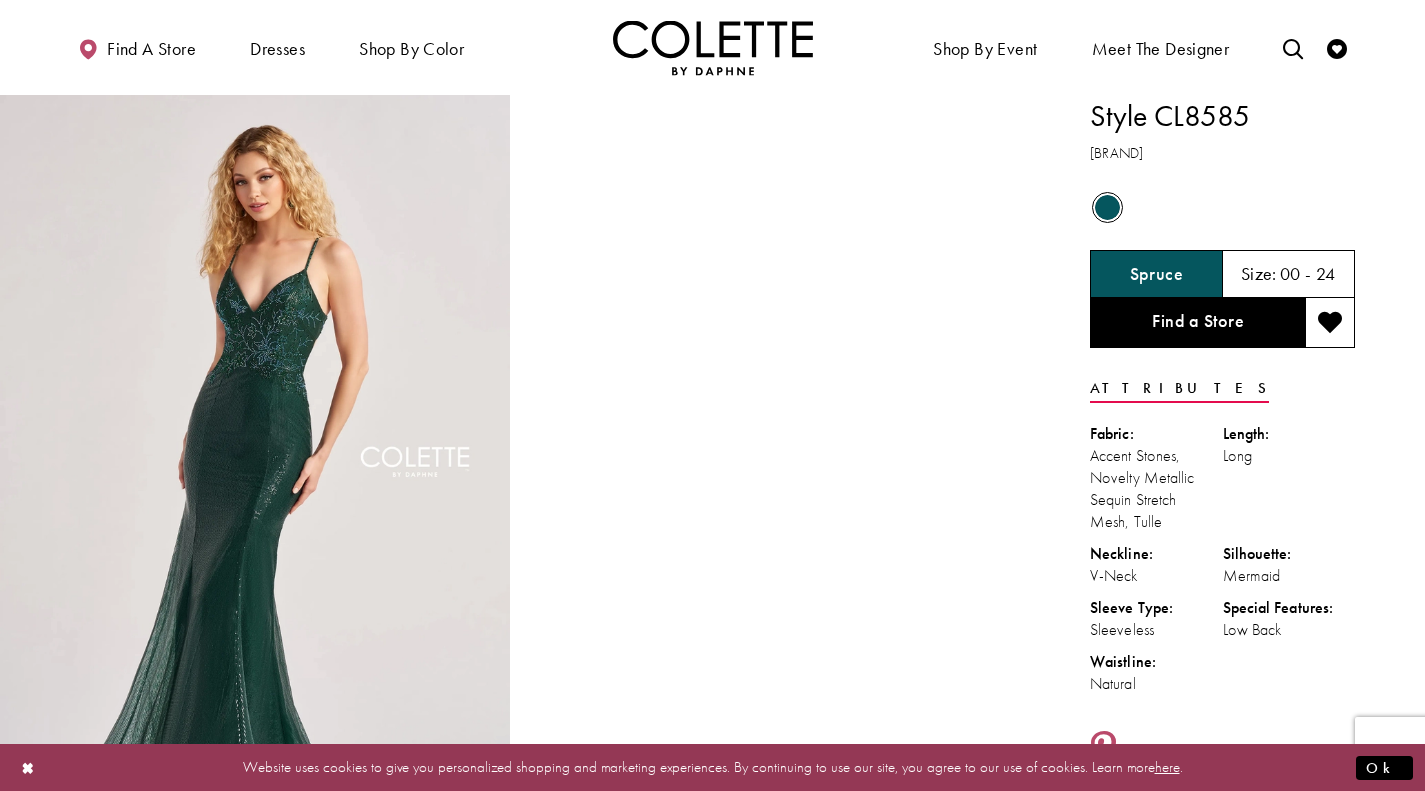 click on "Spruce" at bounding box center [1156, 274] 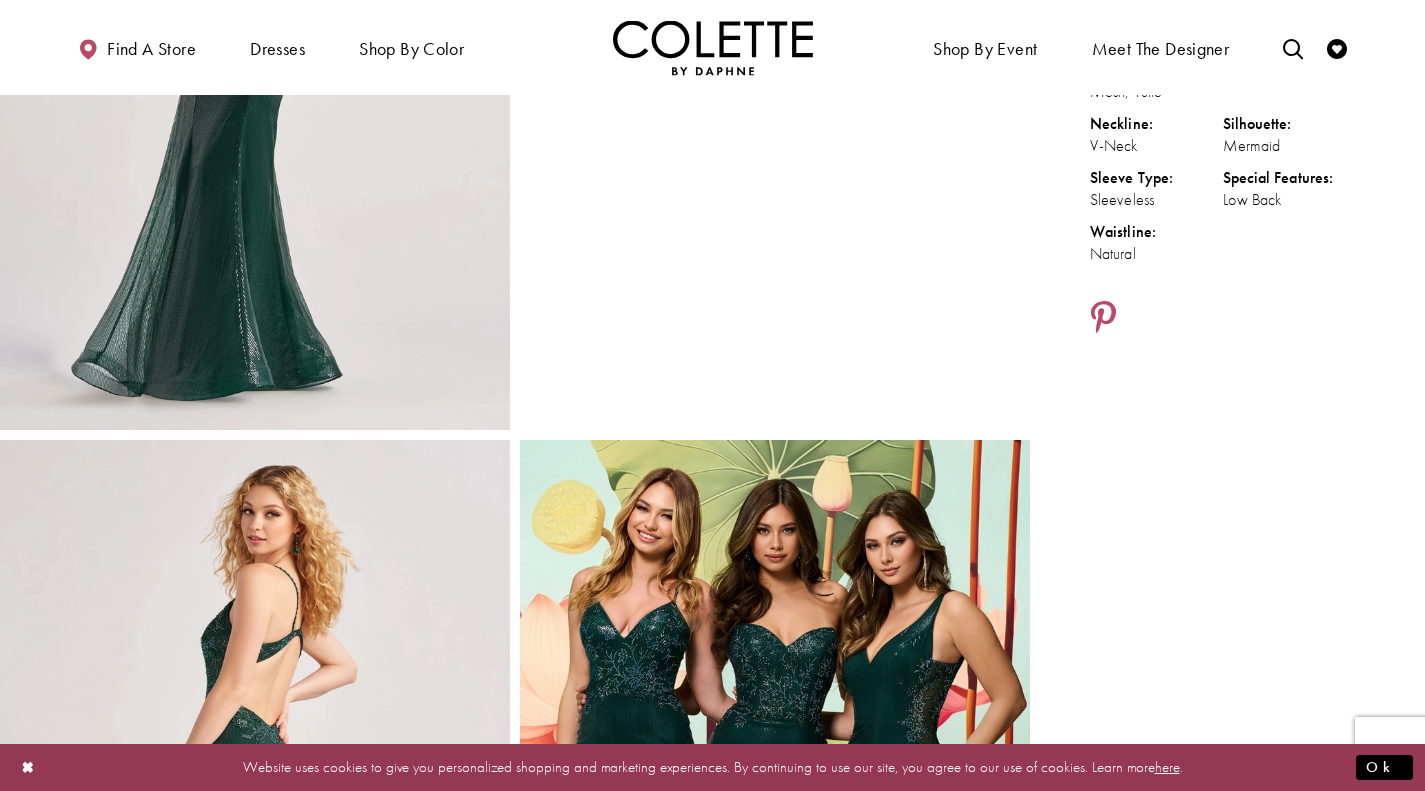 scroll, scrollTop: 300, scrollLeft: 0, axis: vertical 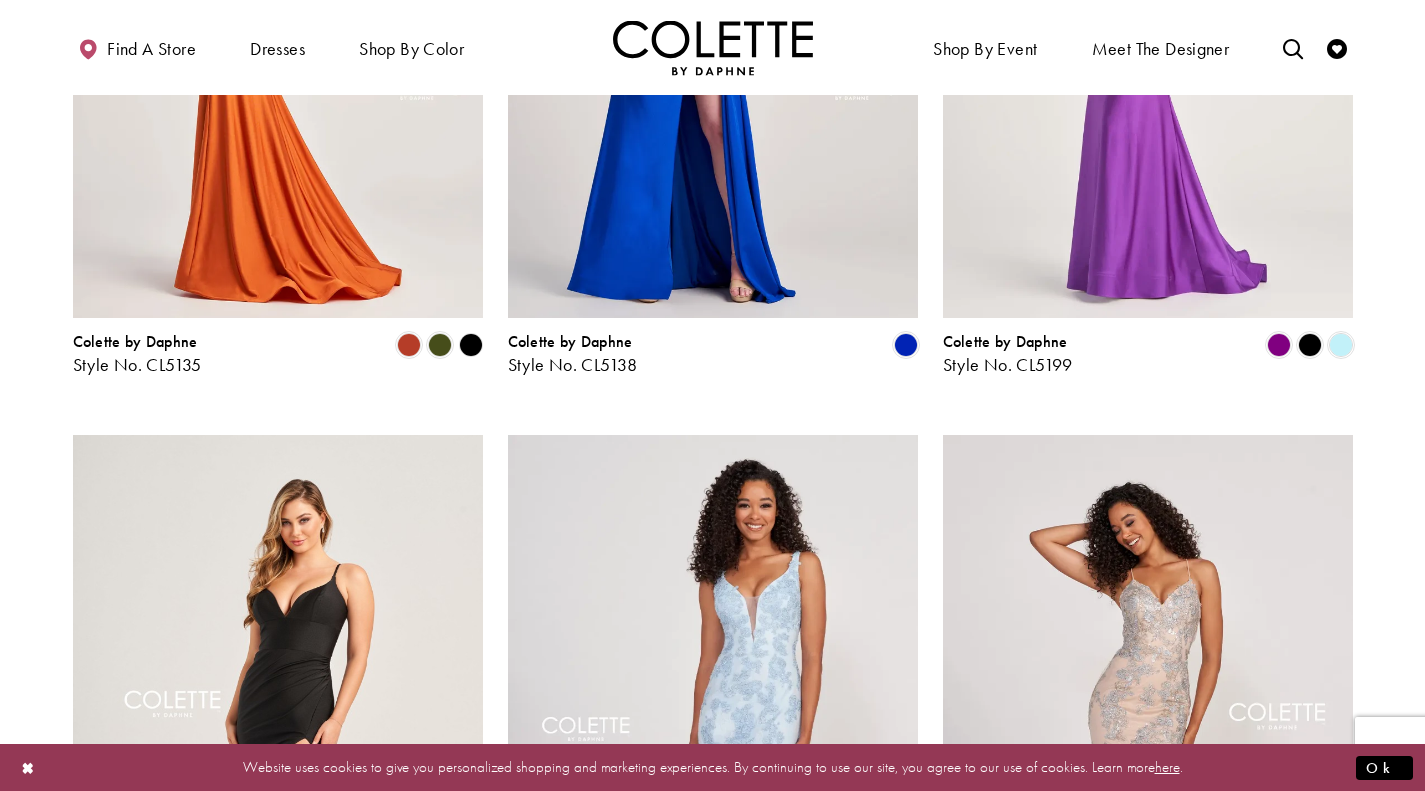 click at bounding box center (278, 20) 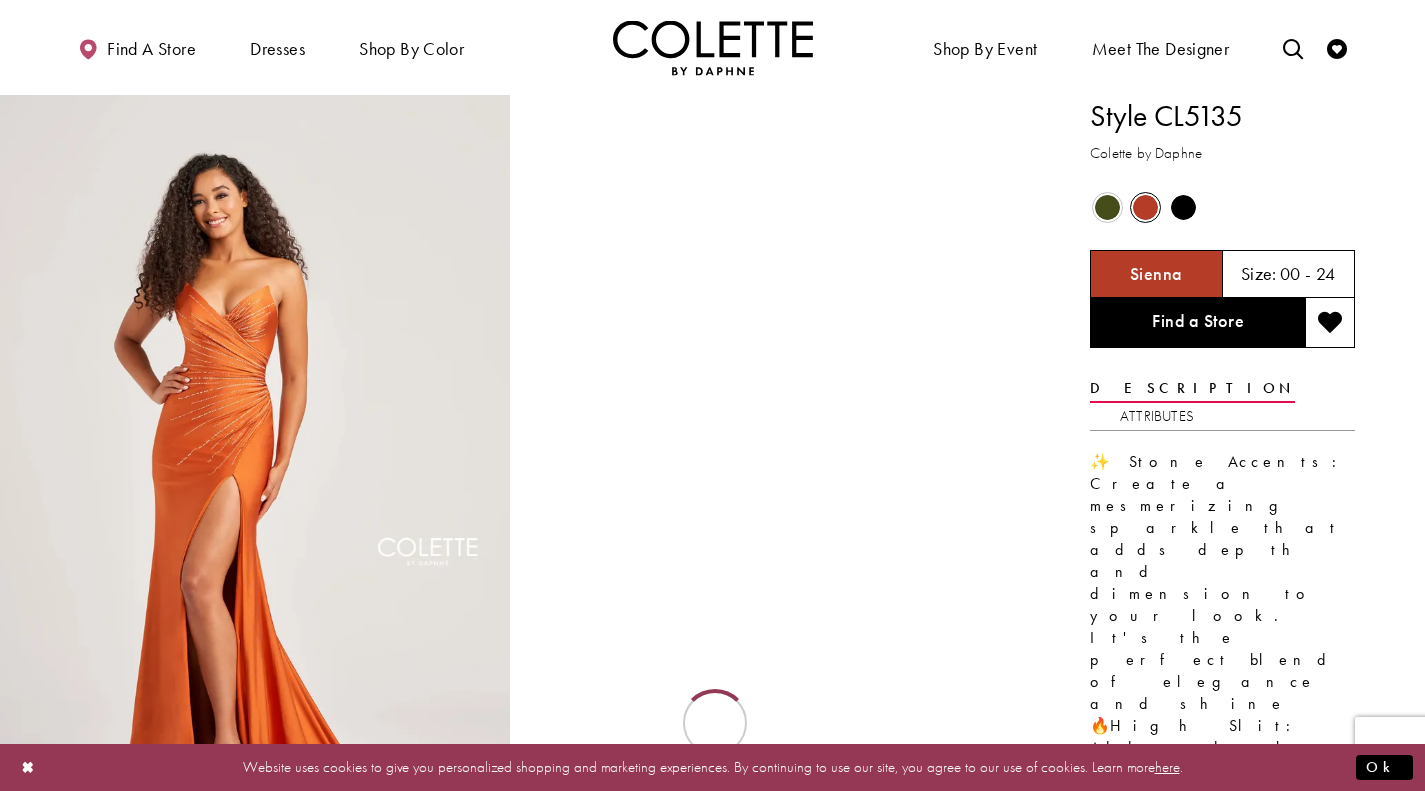 scroll, scrollTop: 0, scrollLeft: 0, axis: both 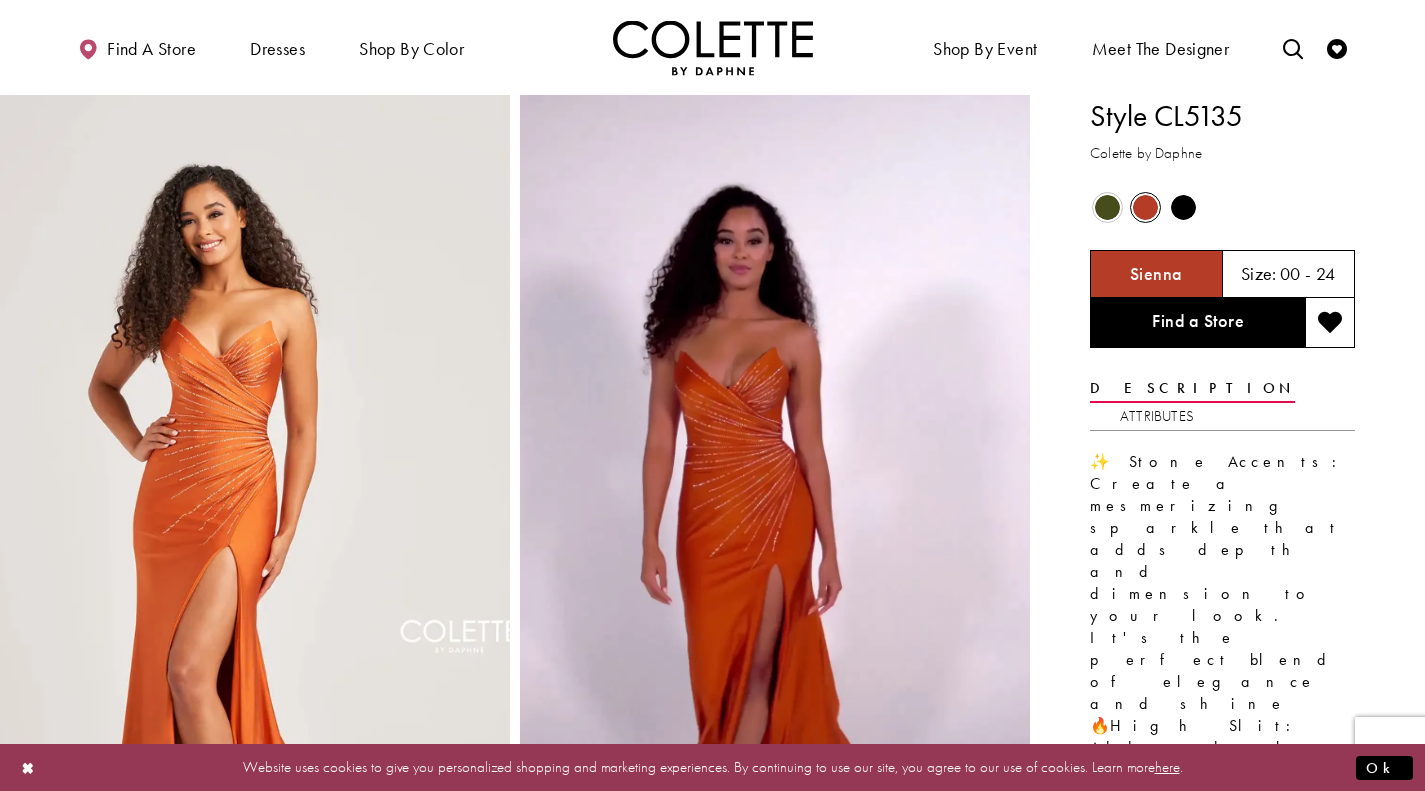 click at bounding box center (1107, 207) 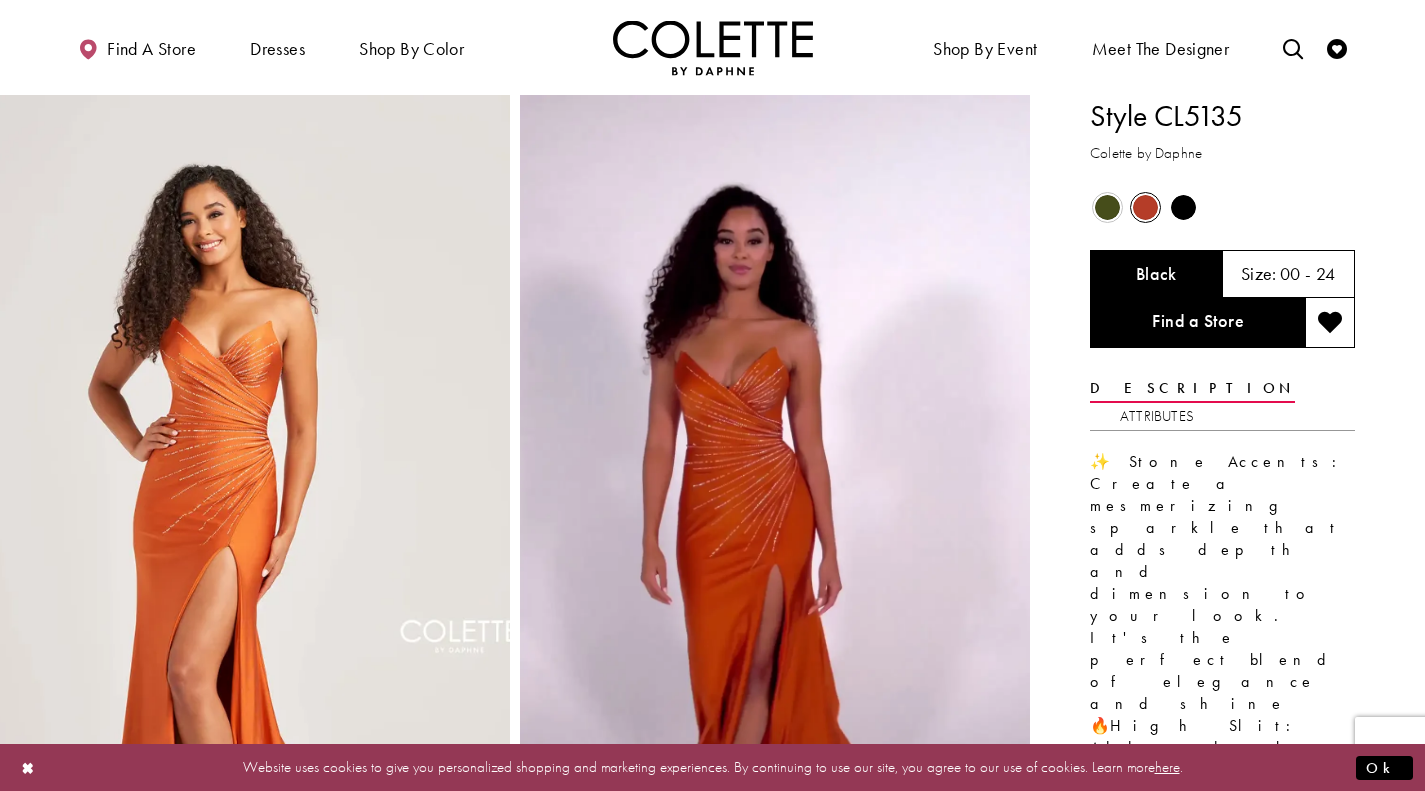 click on "Out of Stock" at bounding box center (1107, 207) 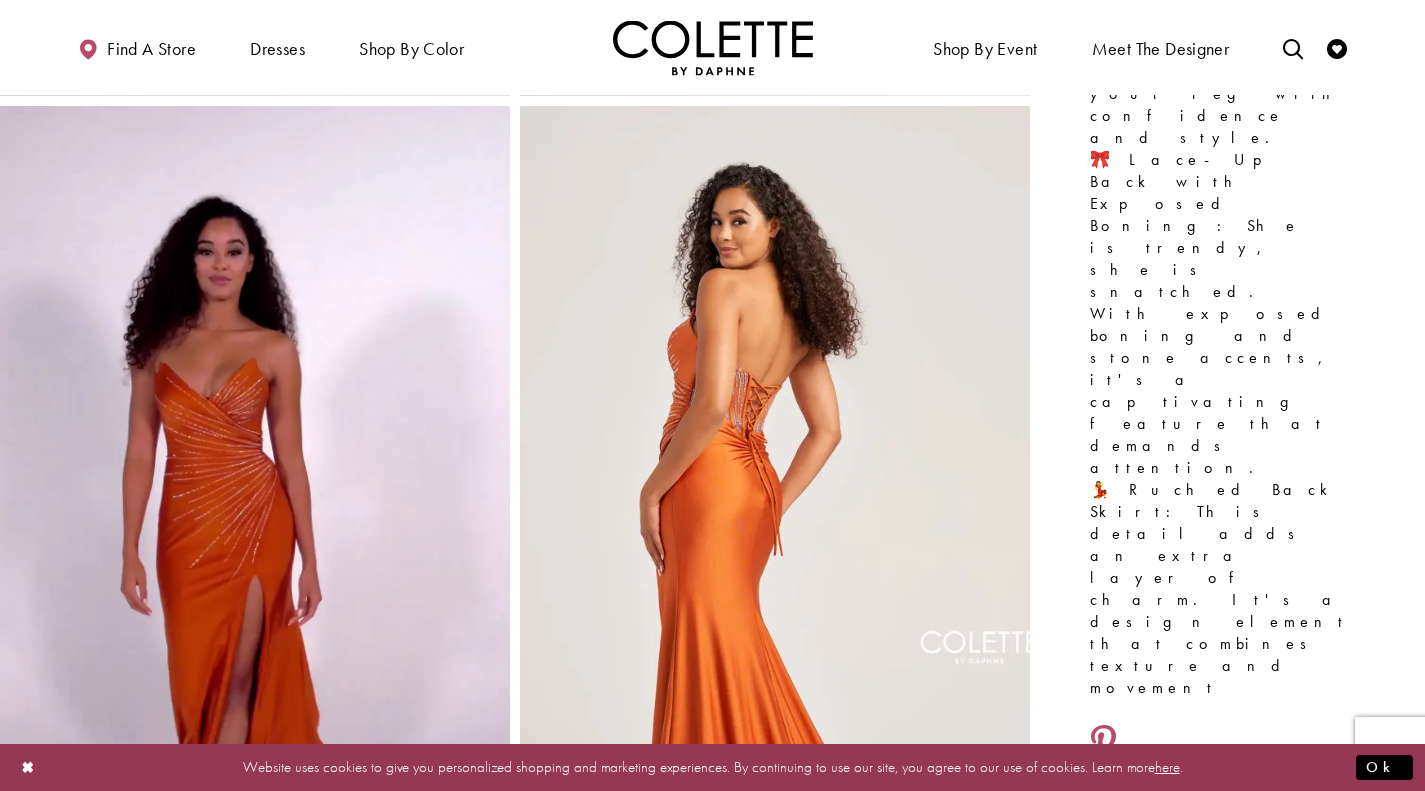 scroll, scrollTop: 900, scrollLeft: 0, axis: vertical 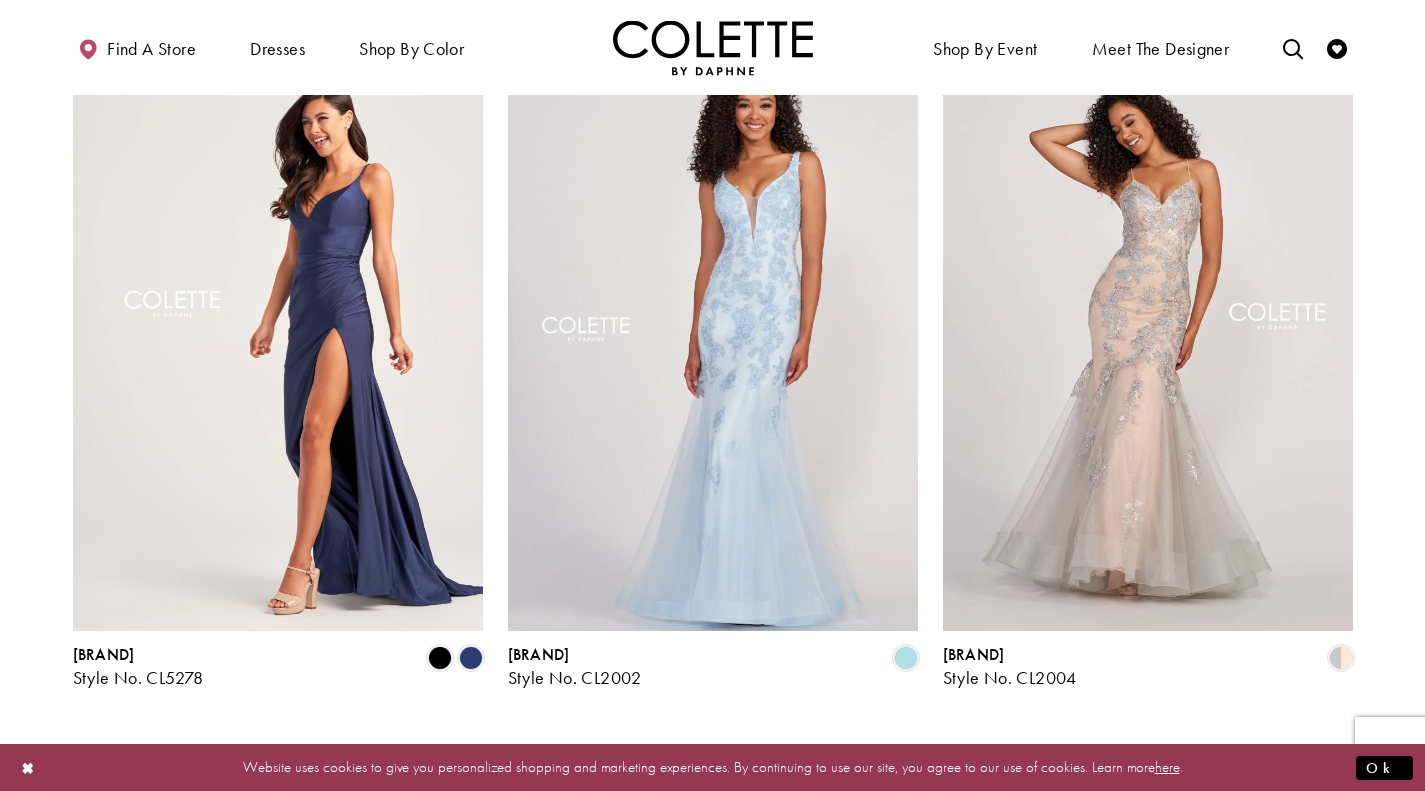 click at bounding box center [278, 333] 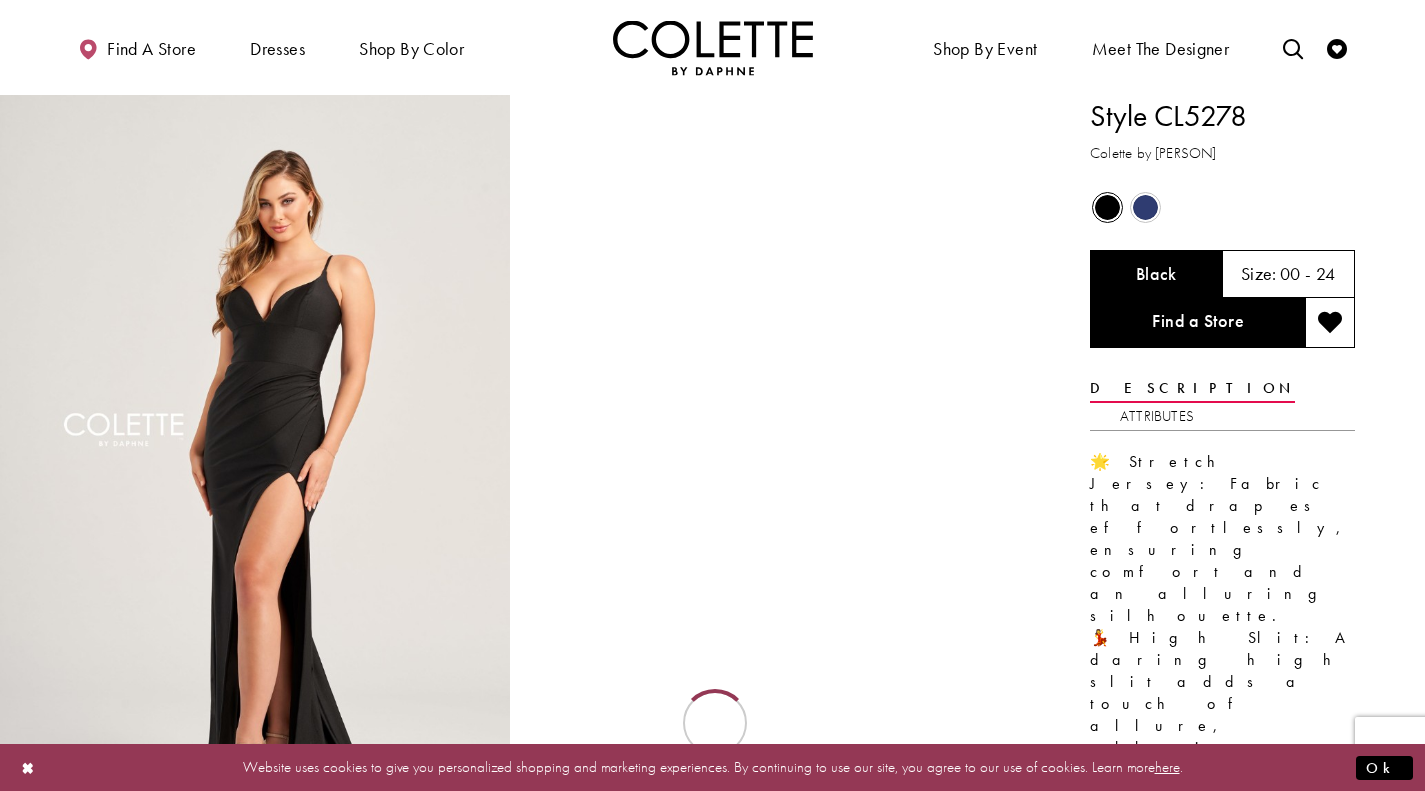 scroll, scrollTop: 0, scrollLeft: 0, axis: both 